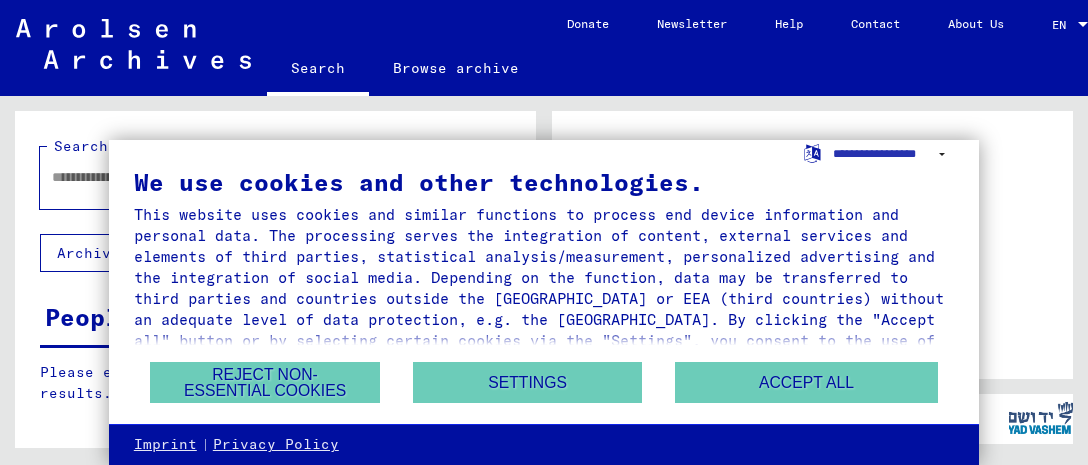 click on "Accept all" at bounding box center (806, 382) 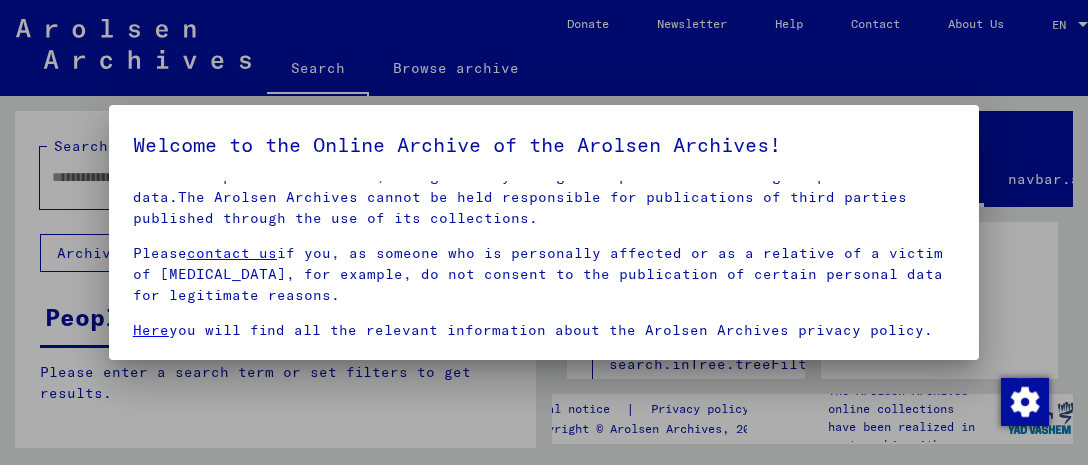 scroll, scrollTop: 282, scrollLeft: 0, axis: vertical 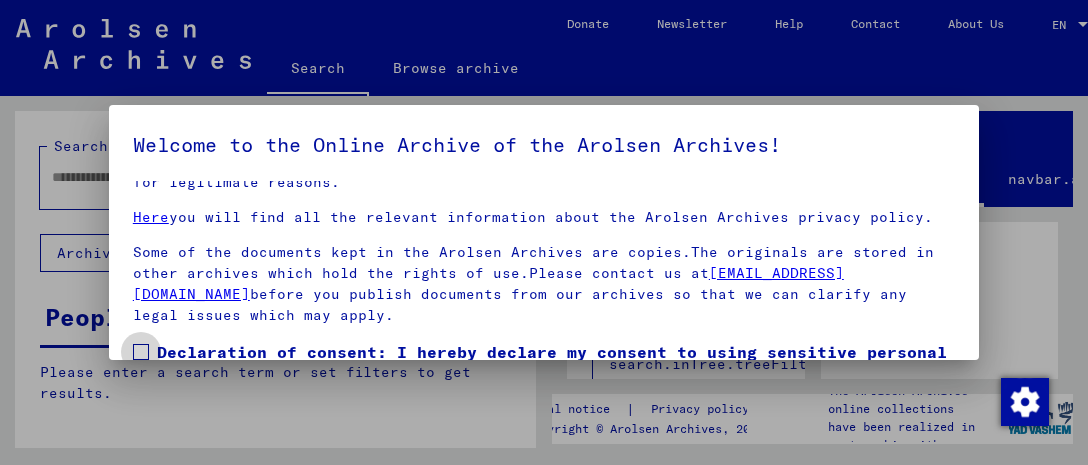 click at bounding box center [141, 352] 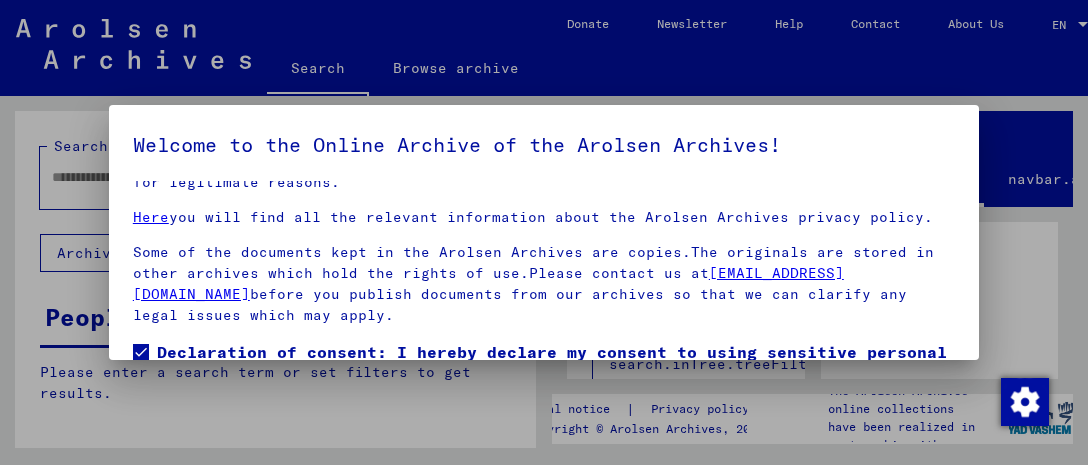 scroll, scrollTop: 0, scrollLeft: 0, axis: both 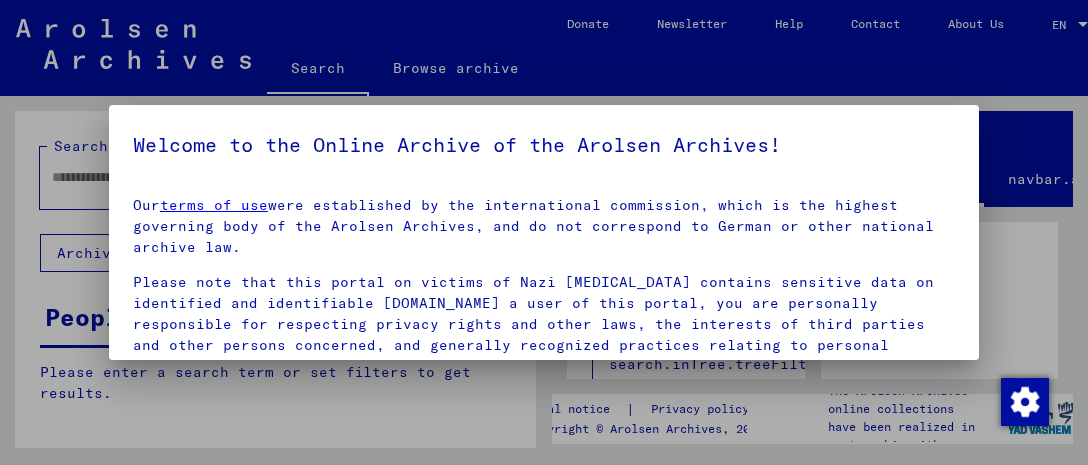 click at bounding box center [544, 232] 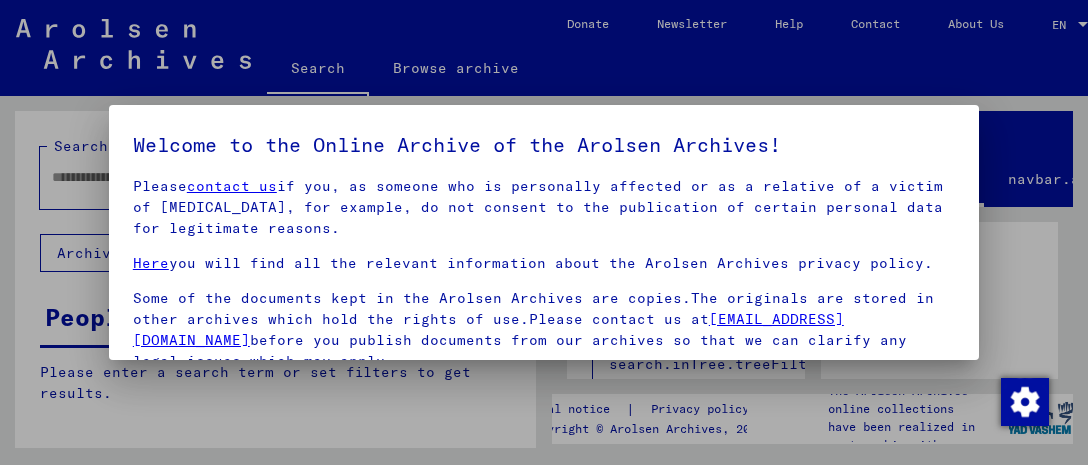 scroll, scrollTop: 282, scrollLeft: 0, axis: vertical 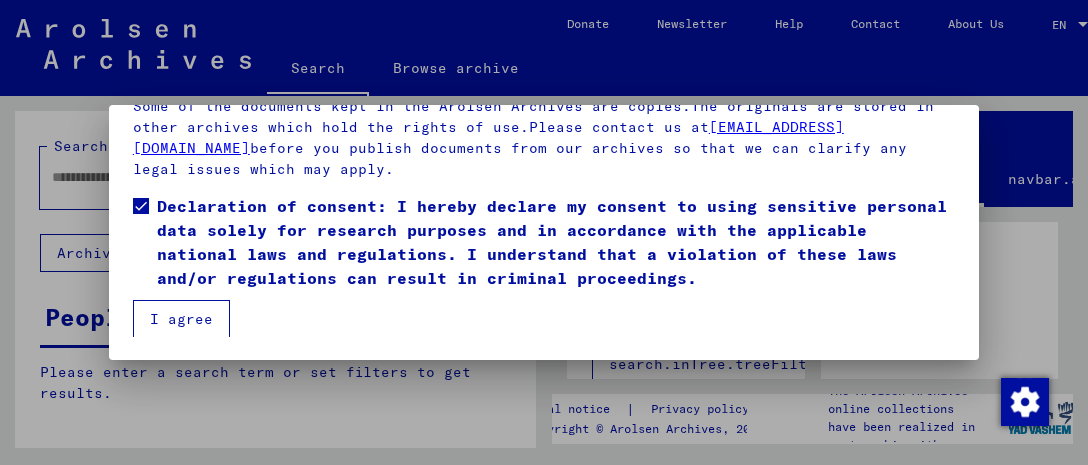 click on "I agree" at bounding box center [181, 319] 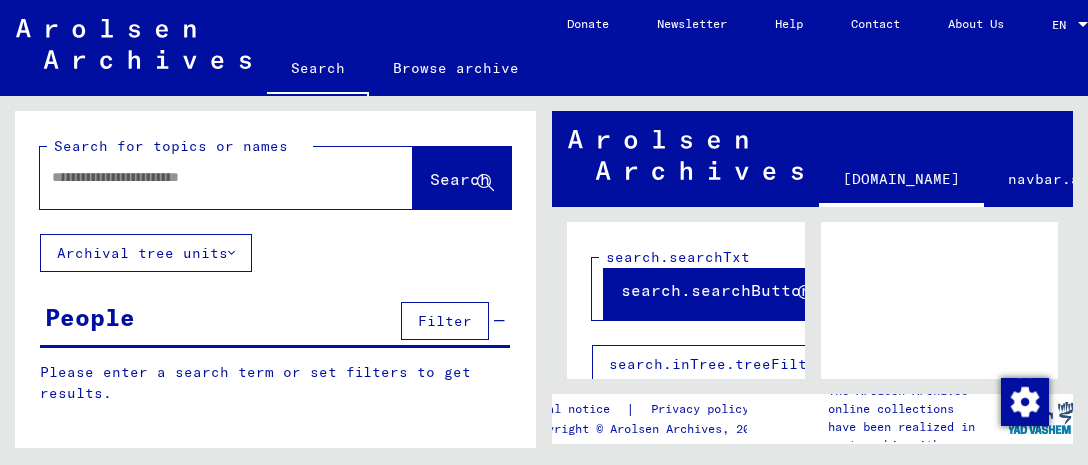 click at bounding box center [208, 177] 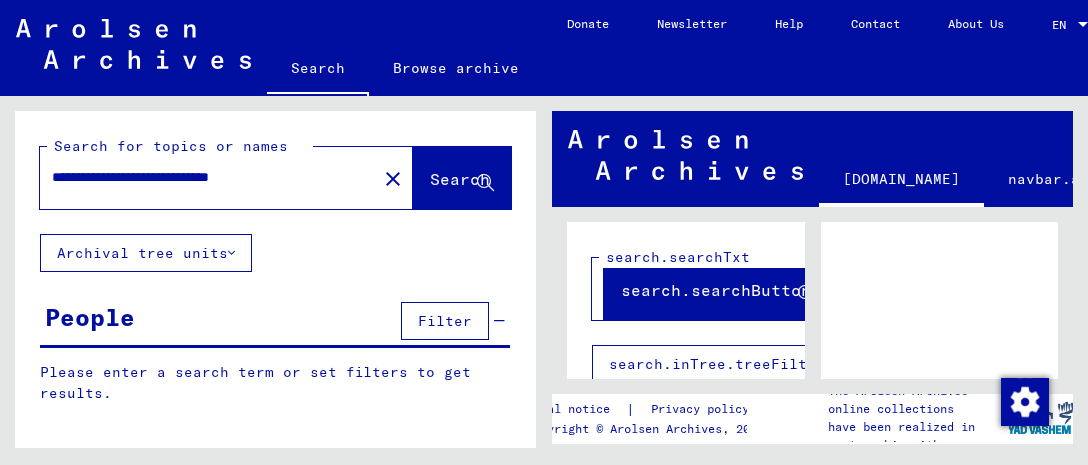 type on "**********" 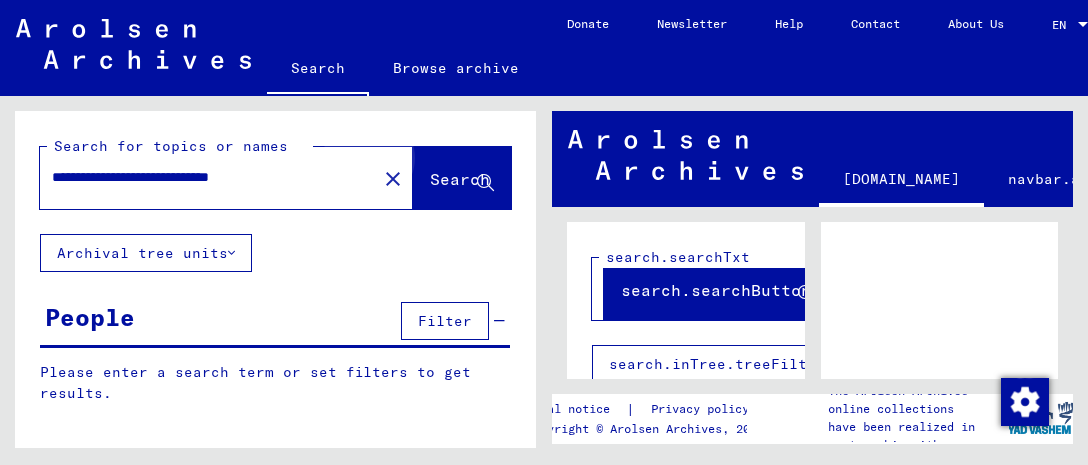 click on "Search" 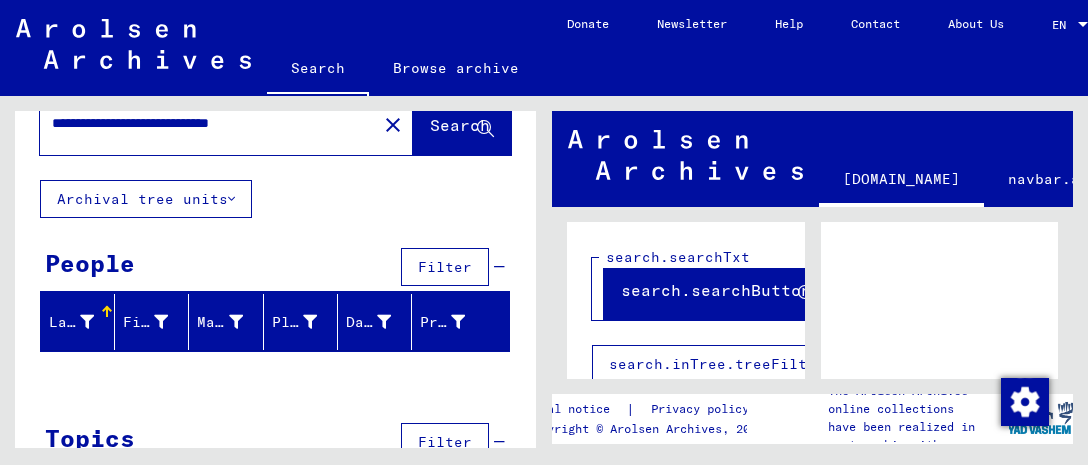 scroll, scrollTop: 100, scrollLeft: 0, axis: vertical 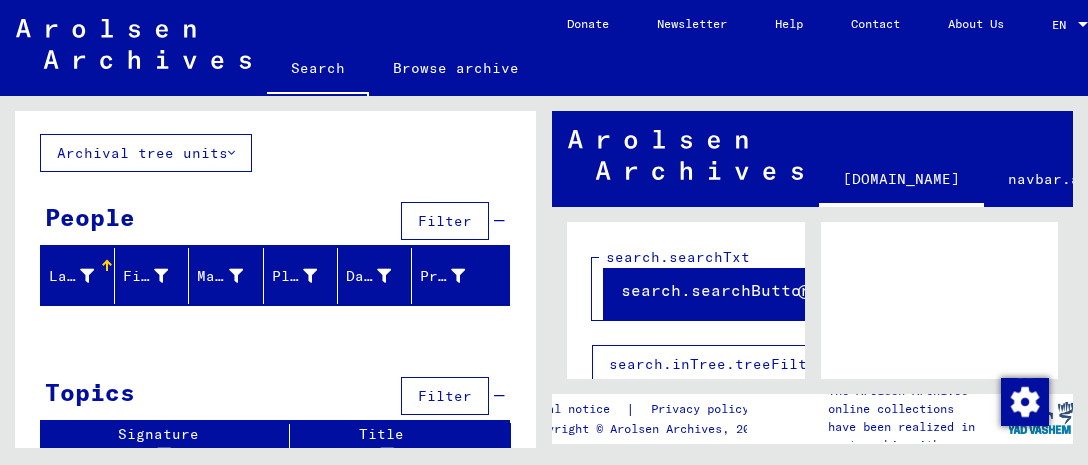 click on "Last Name" at bounding box center [71, 276] 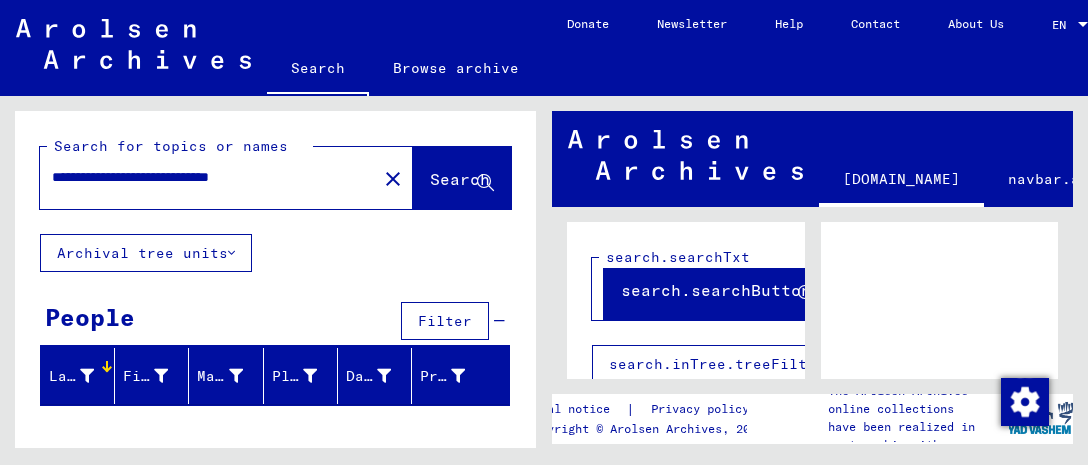 scroll, scrollTop: 100, scrollLeft: 0, axis: vertical 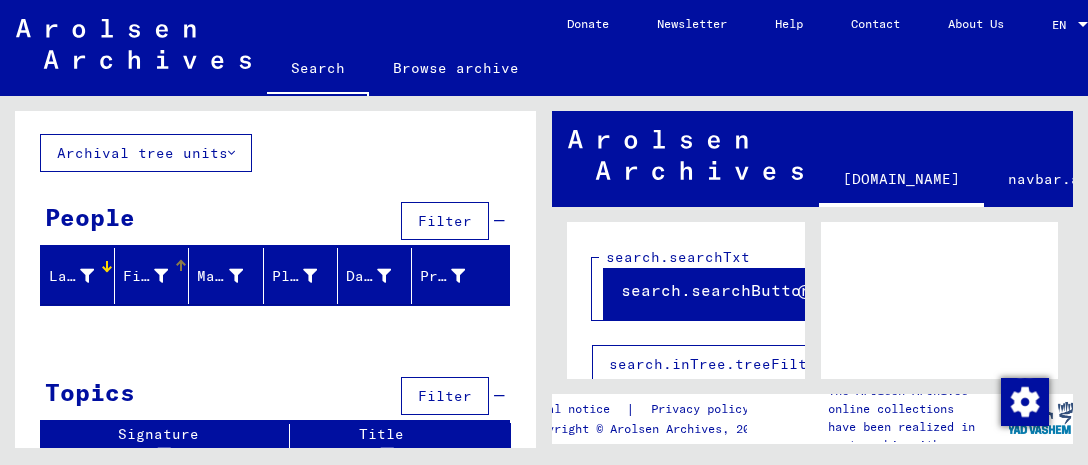 click on "First Name" at bounding box center (145, 276) 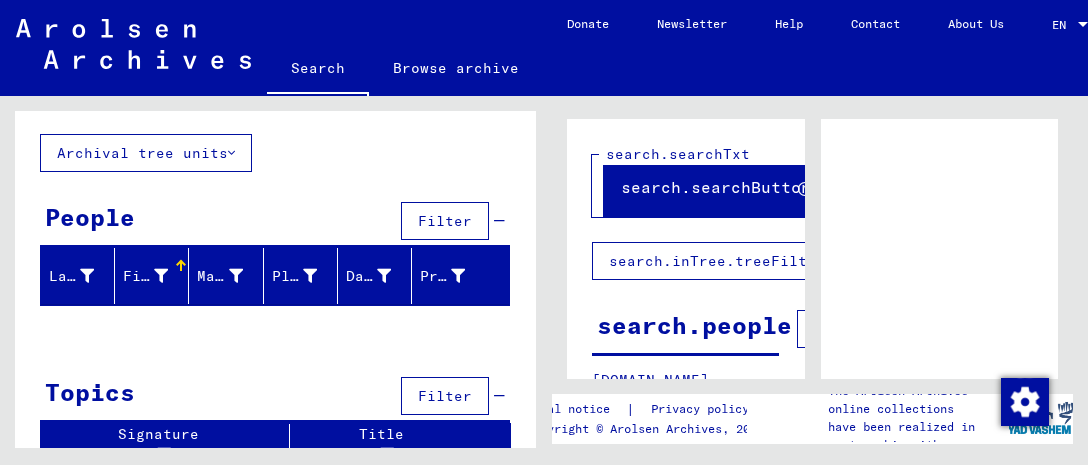 scroll, scrollTop: 156, scrollLeft: 0, axis: vertical 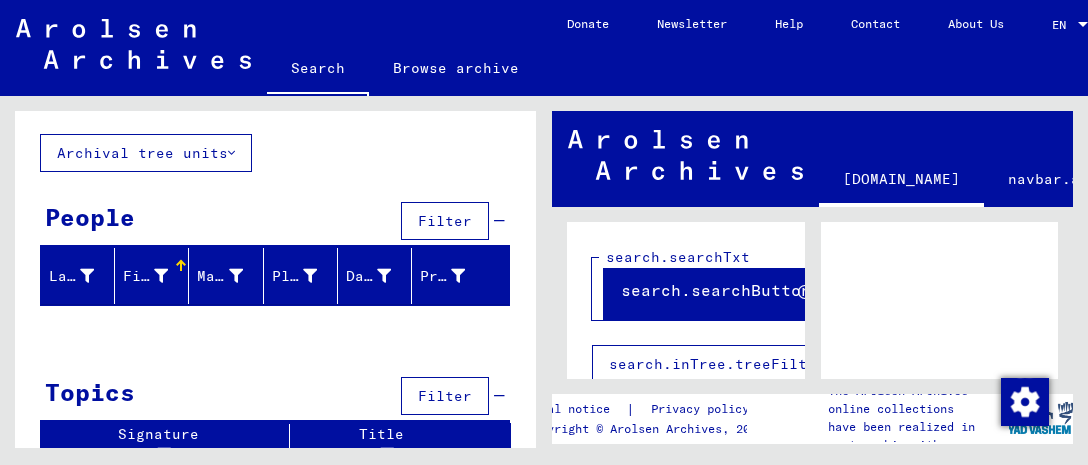 click on "**********" 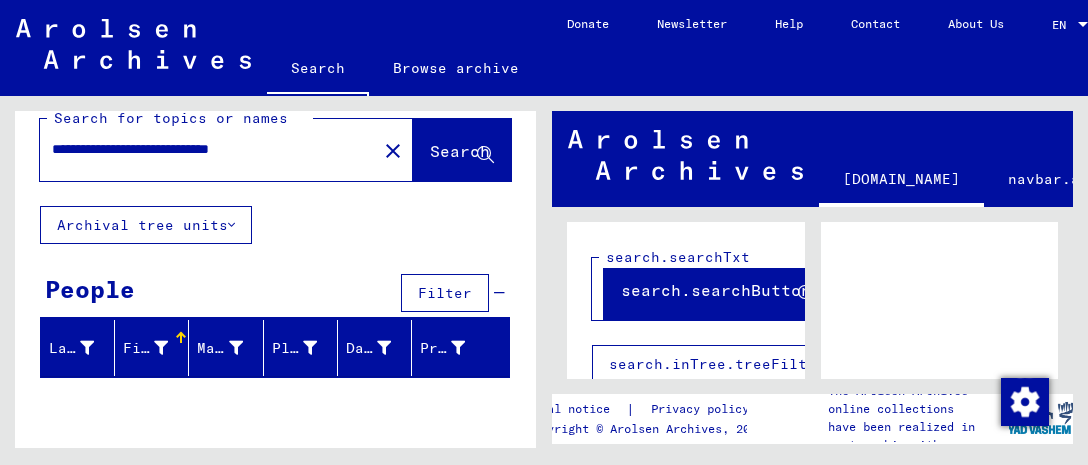 scroll, scrollTop: 0, scrollLeft: 0, axis: both 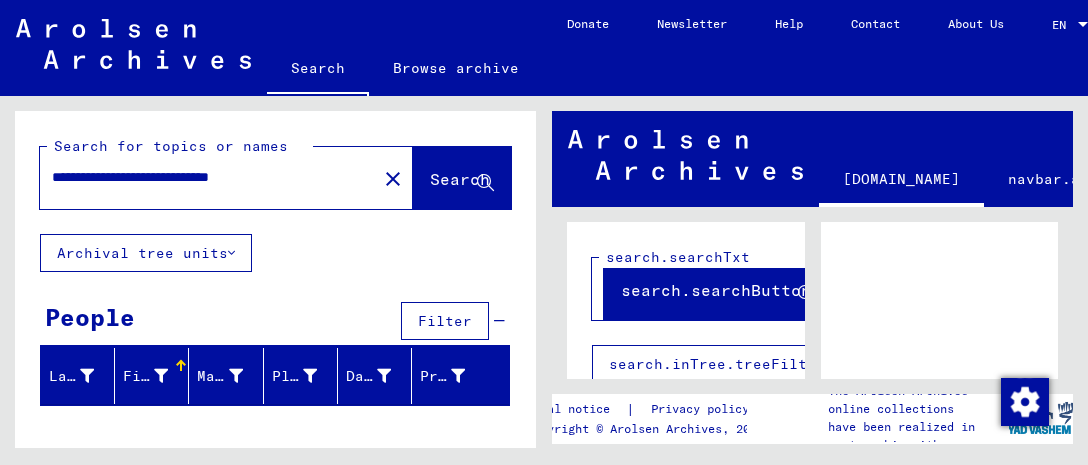 click on "close" 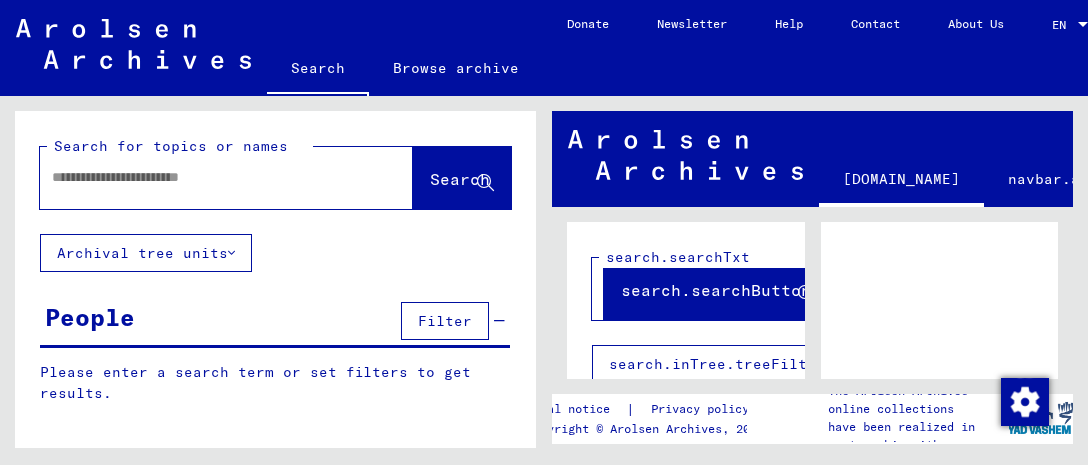 click at bounding box center [208, 177] 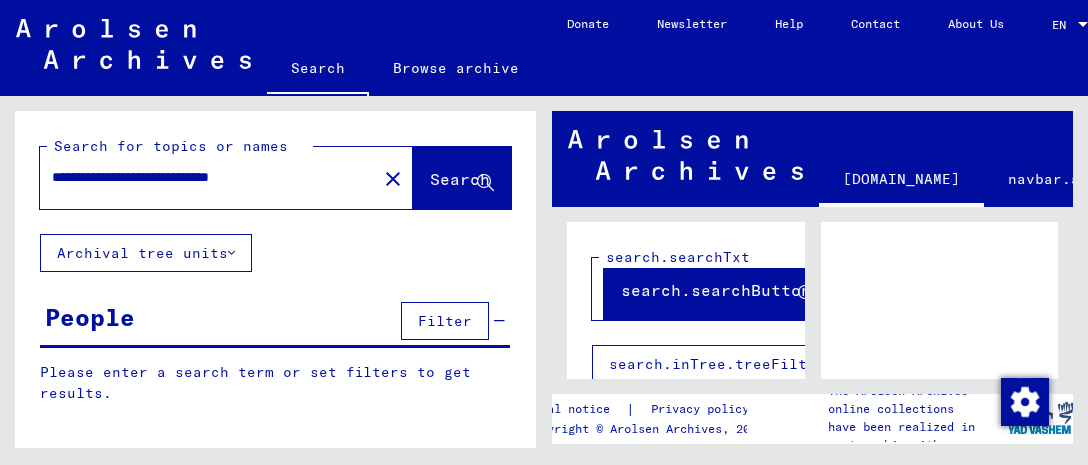 type on "**********" 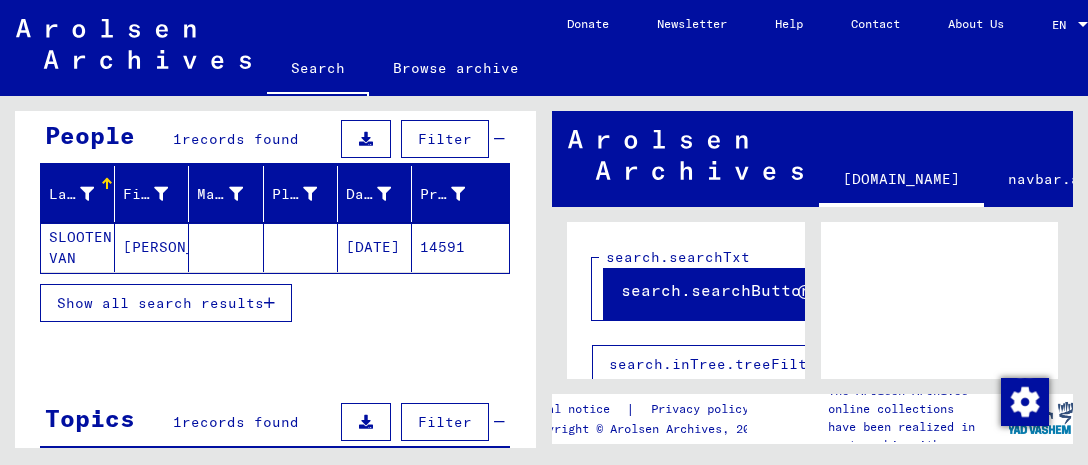 scroll, scrollTop: 0, scrollLeft: 0, axis: both 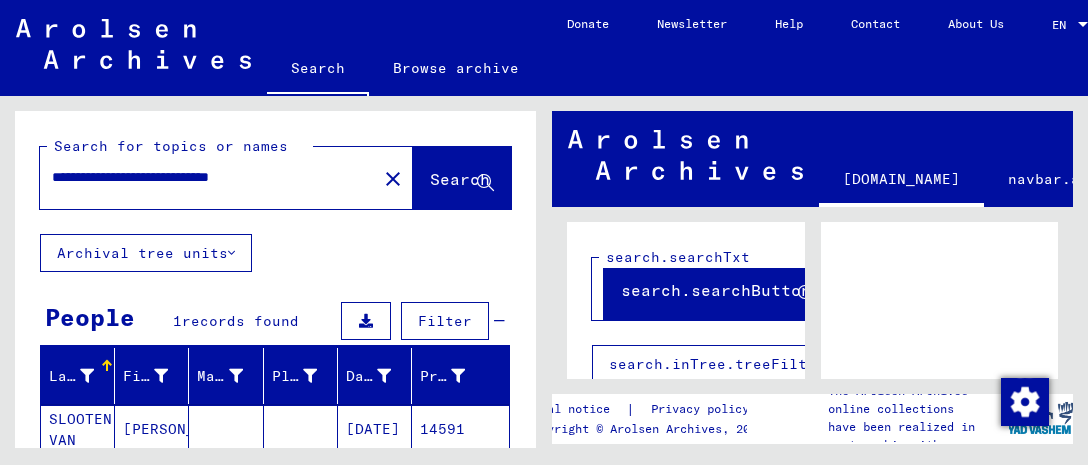 click on "**********" at bounding box center (208, 177) 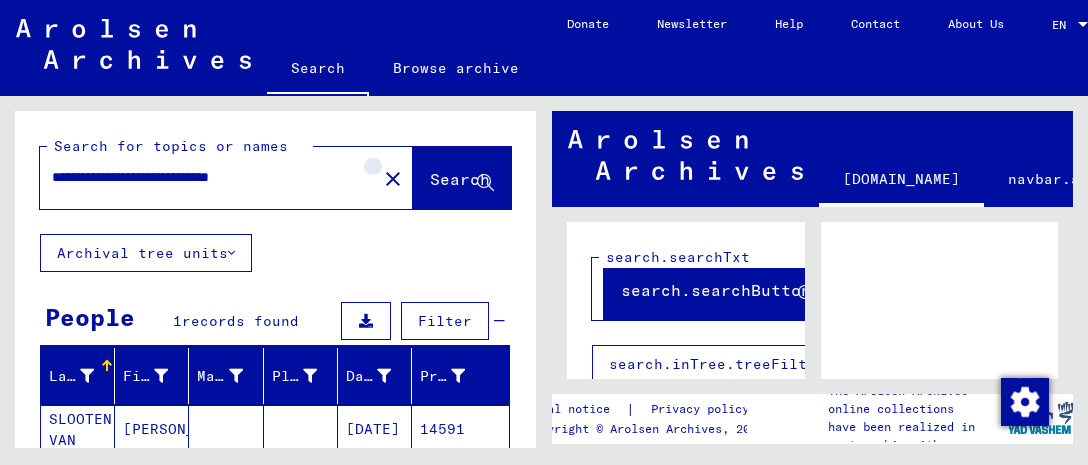 click on "close" 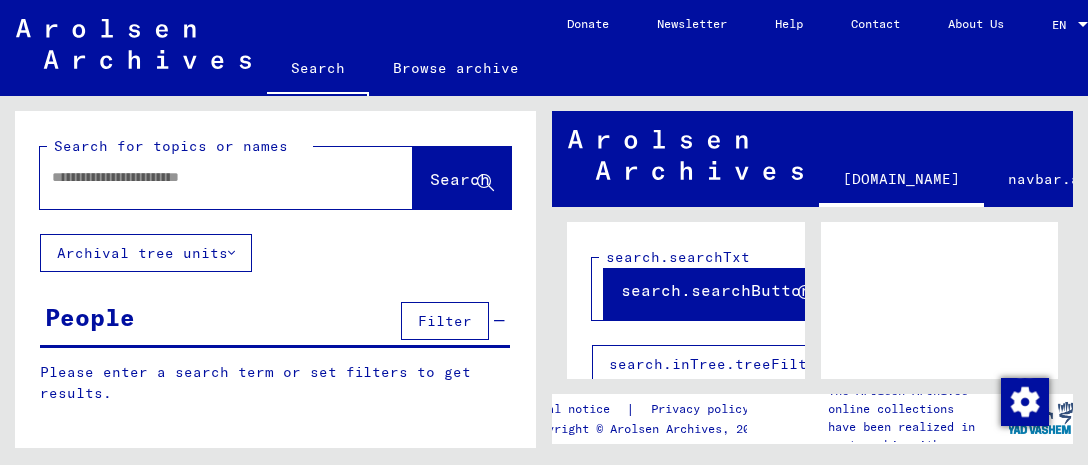 click at bounding box center (208, 177) 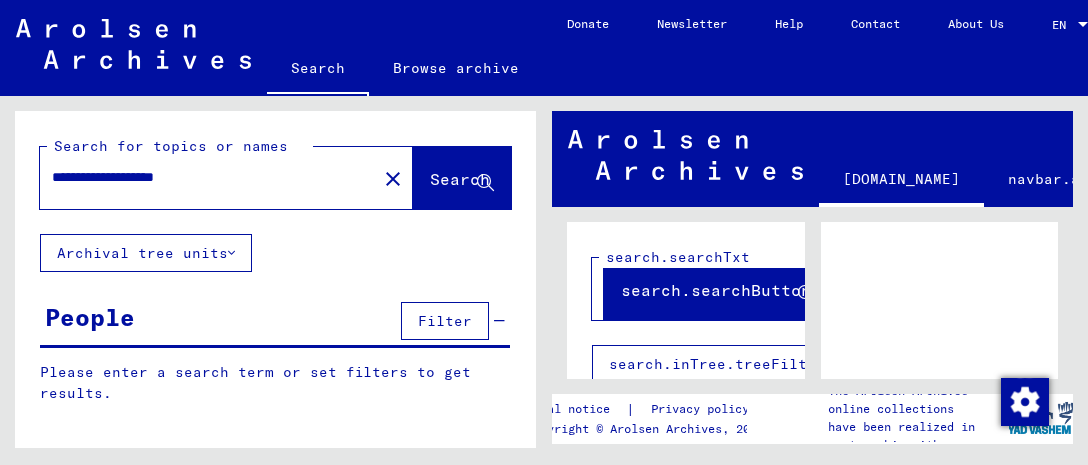 type on "**********" 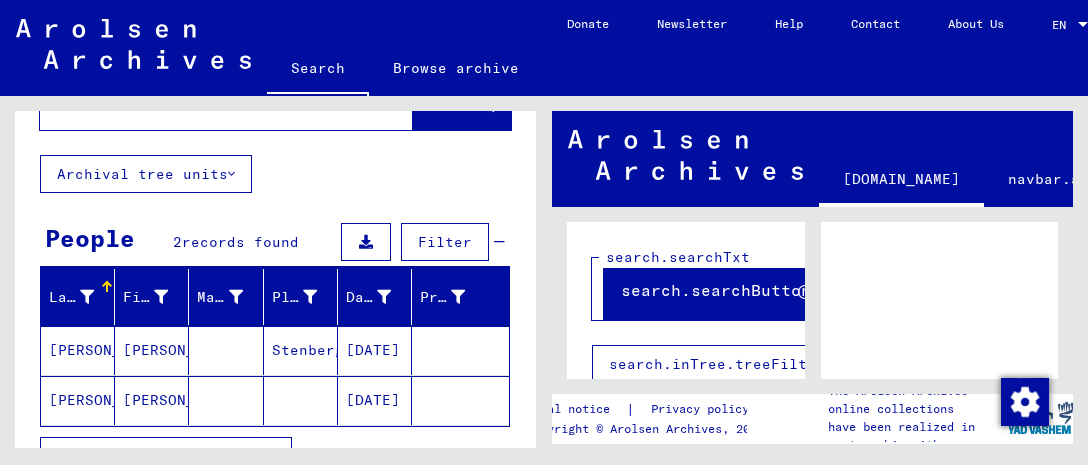 scroll, scrollTop: 0, scrollLeft: 0, axis: both 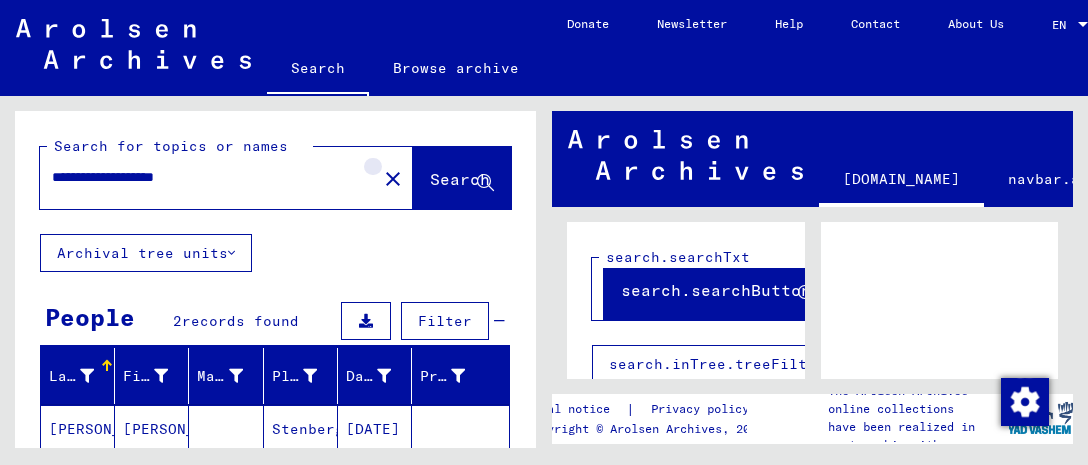 click on "close" 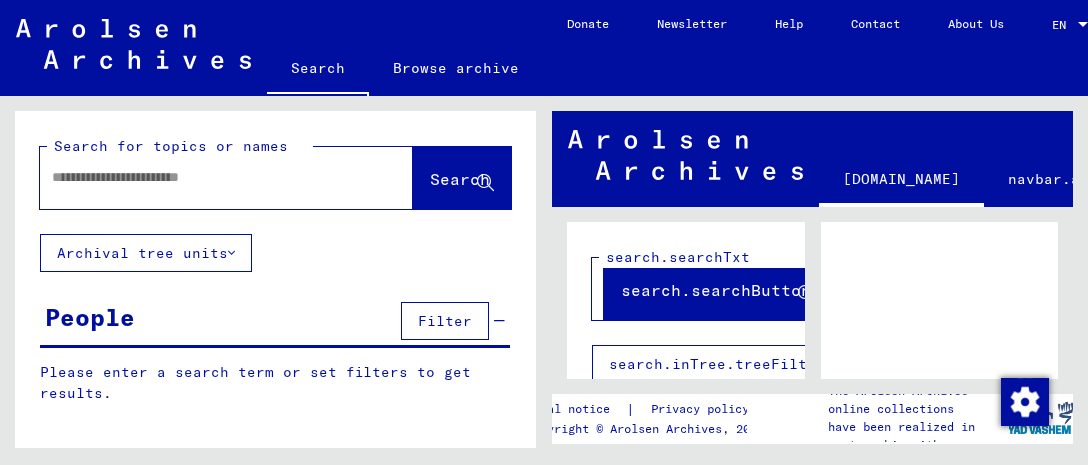 click at bounding box center (208, 177) 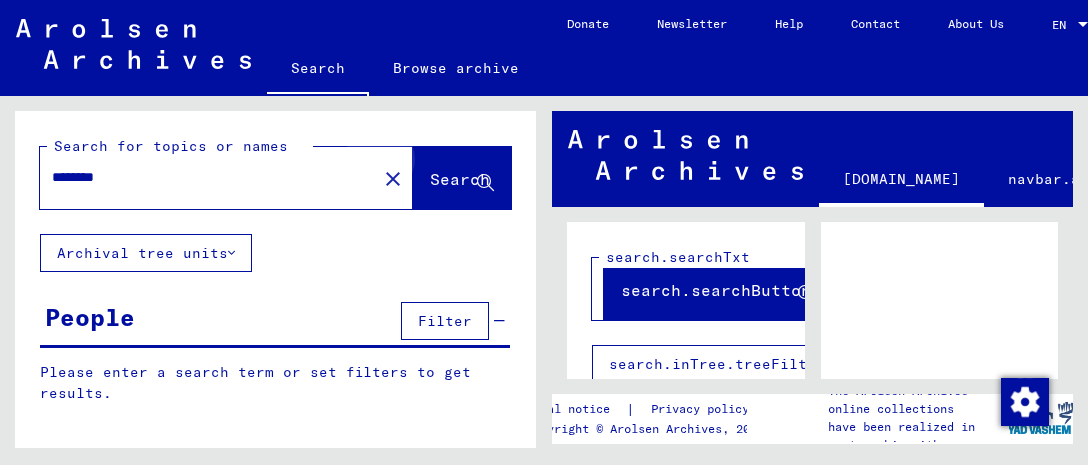 click on "Search" 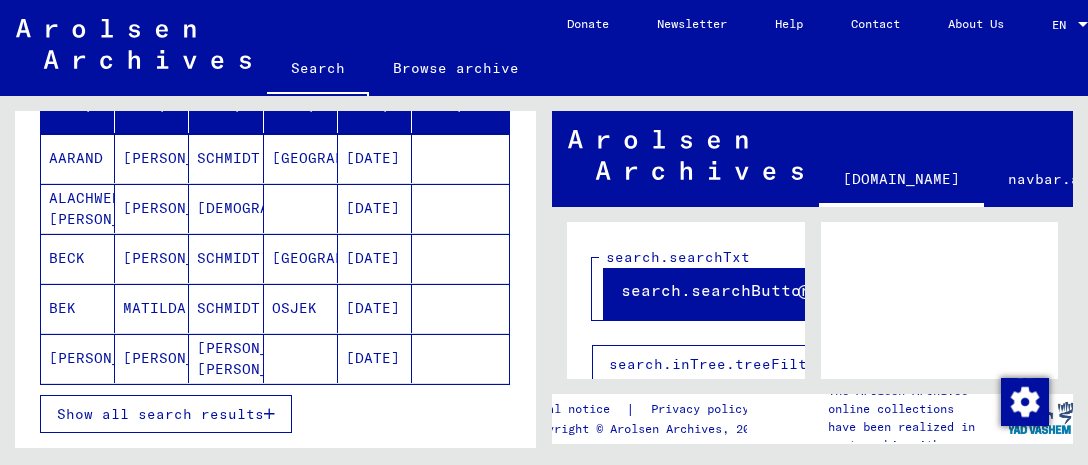 scroll, scrollTop: 351, scrollLeft: 0, axis: vertical 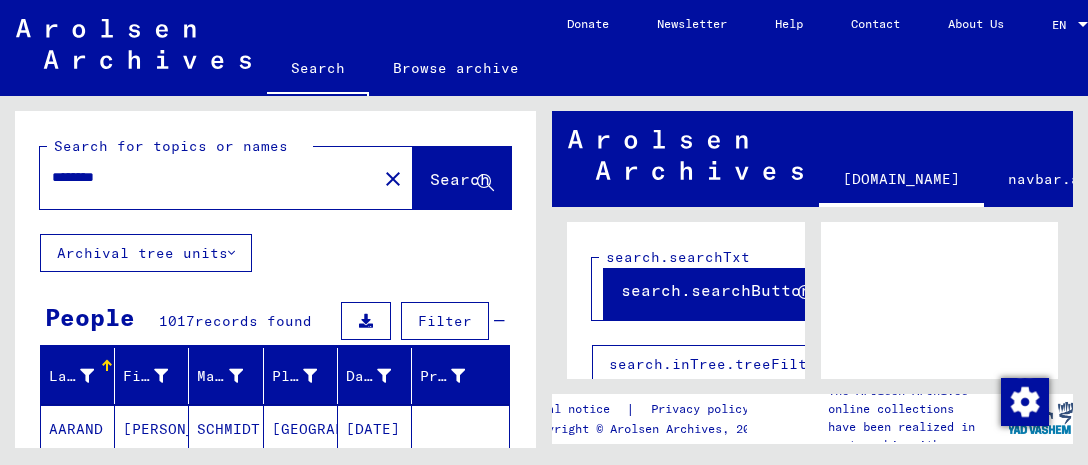 click on "********" at bounding box center (208, 177) 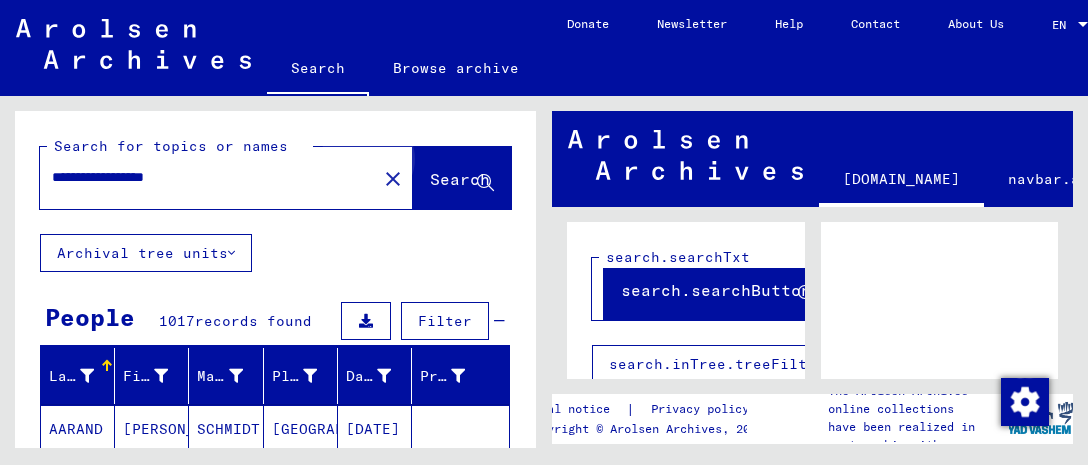 click on "Search" 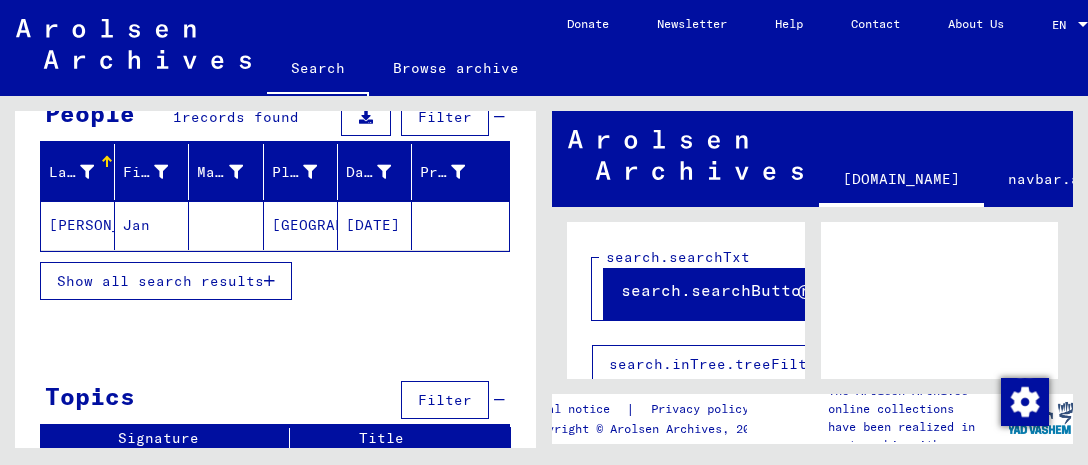 scroll, scrollTop: 206, scrollLeft: 0, axis: vertical 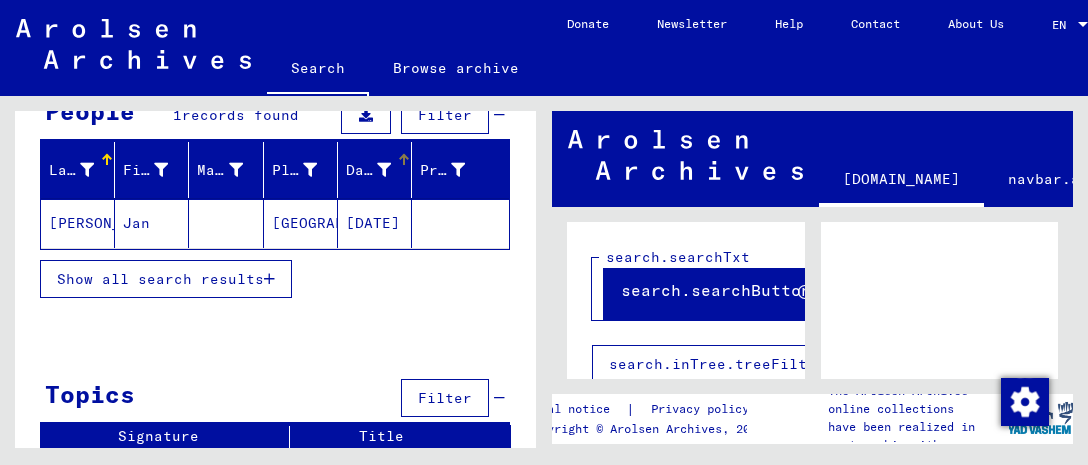 click on "Date of Birth" at bounding box center (368, 170) 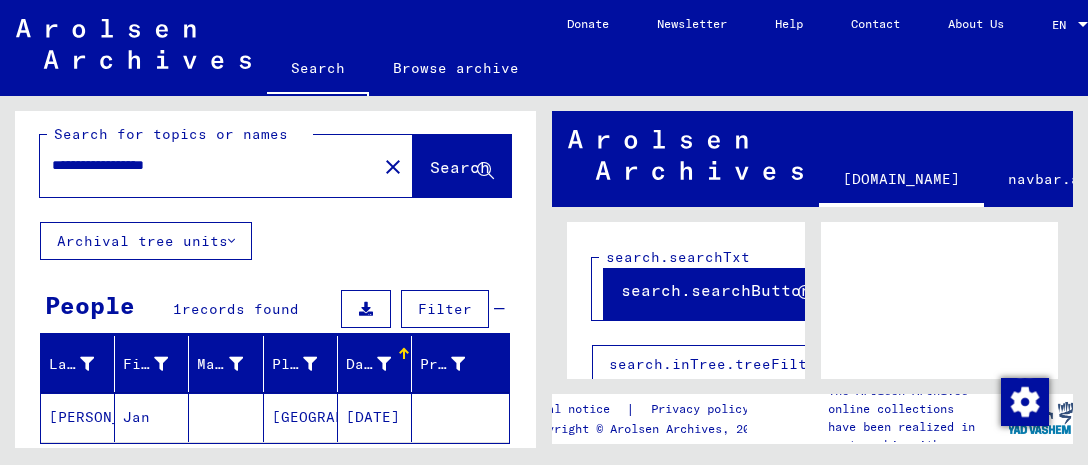 scroll, scrollTop: 0, scrollLeft: 0, axis: both 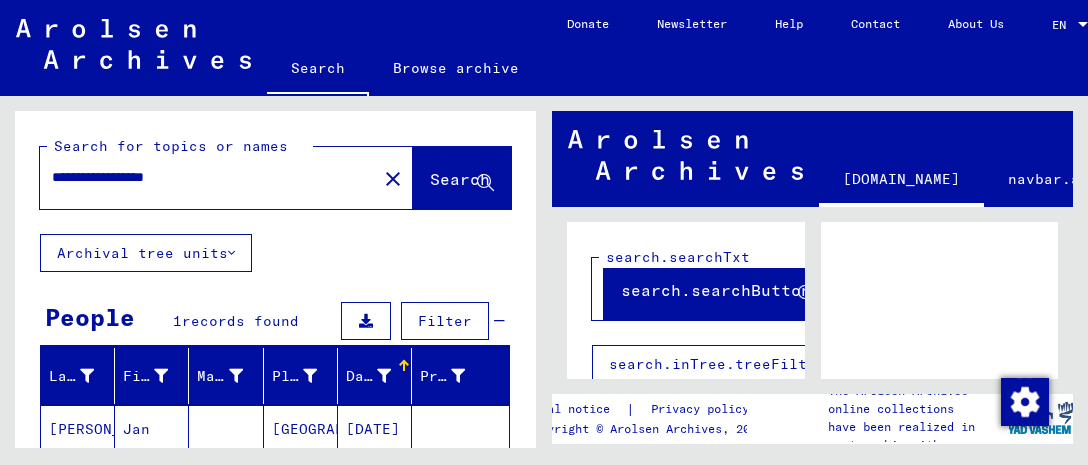 click on "[GEOGRAPHIC_DATA]" 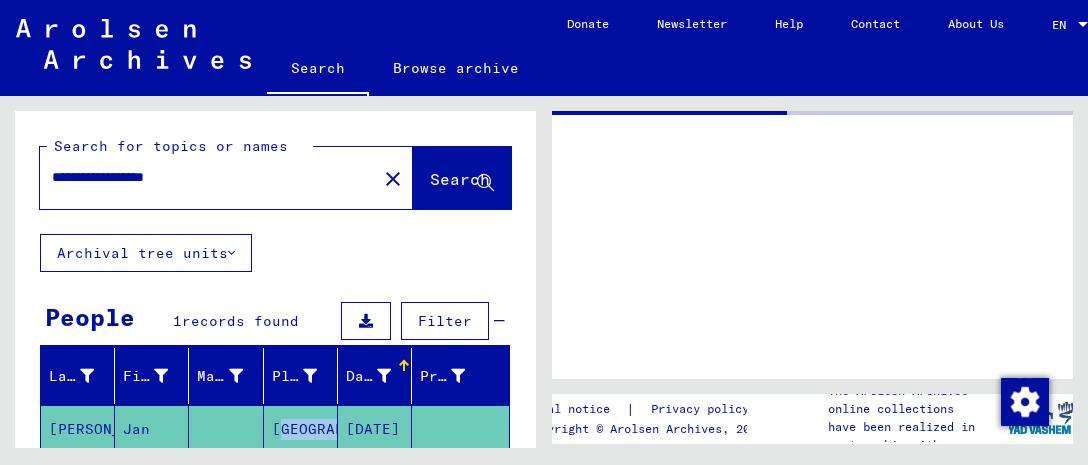 click on "[GEOGRAPHIC_DATA]" 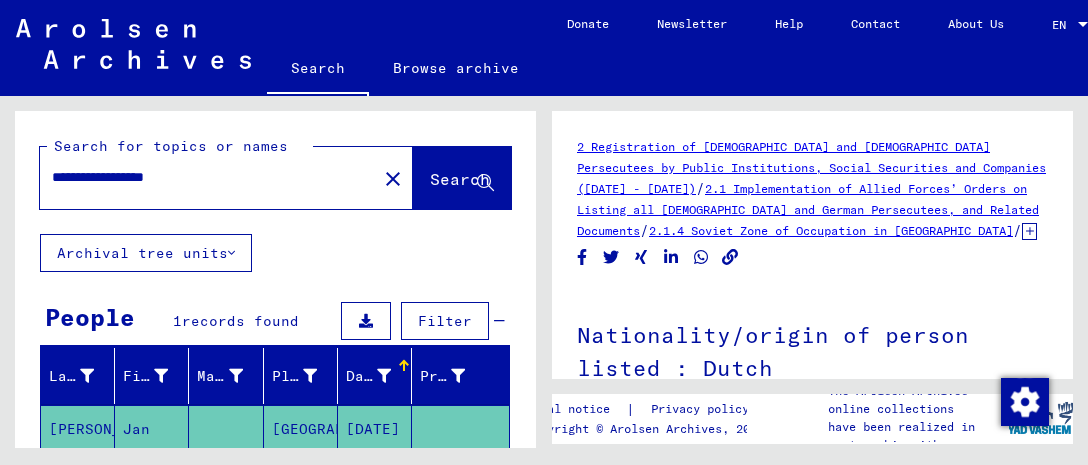 click on "[DATE]" 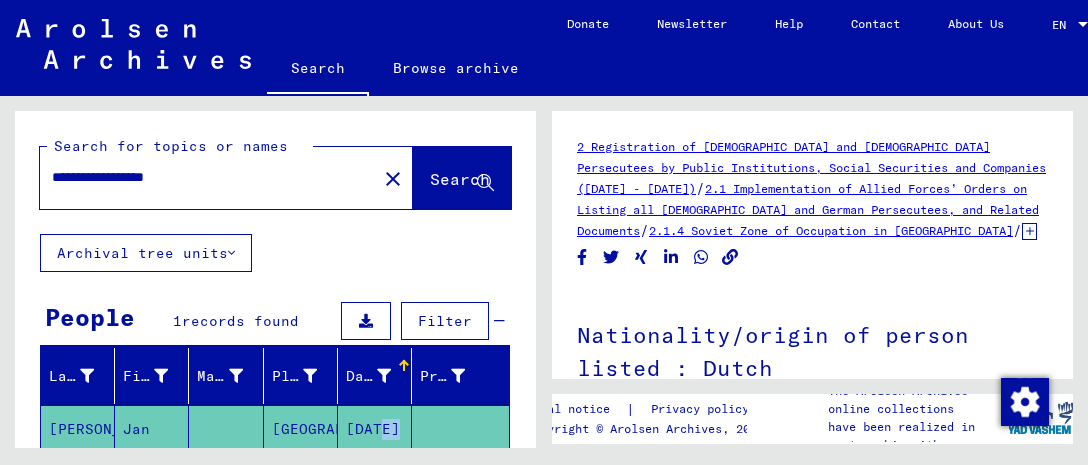 click on "[DATE]" 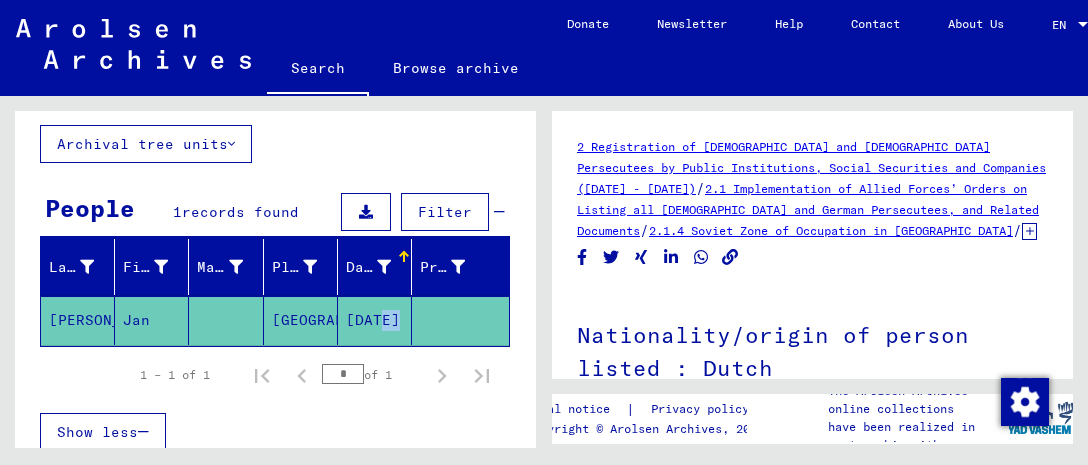 scroll, scrollTop: 176, scrollLeft: 0, axis: vertical 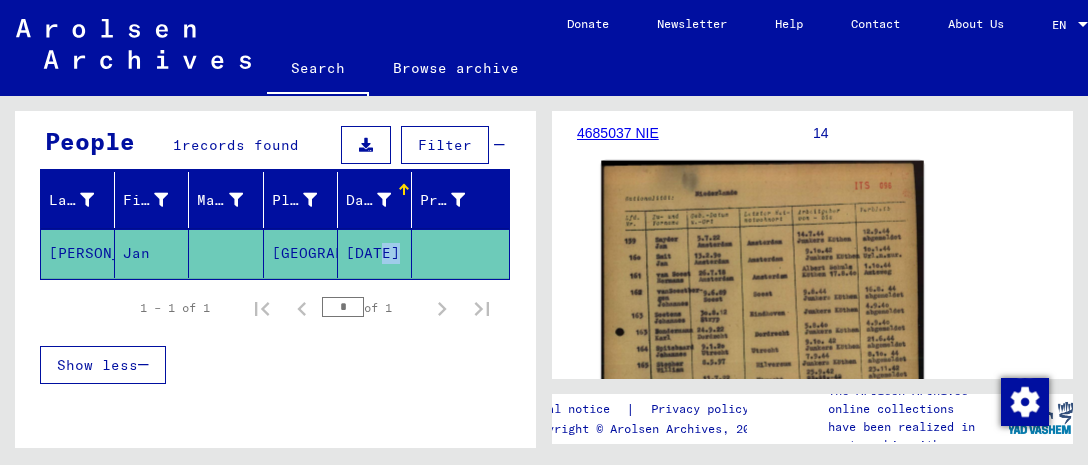 click 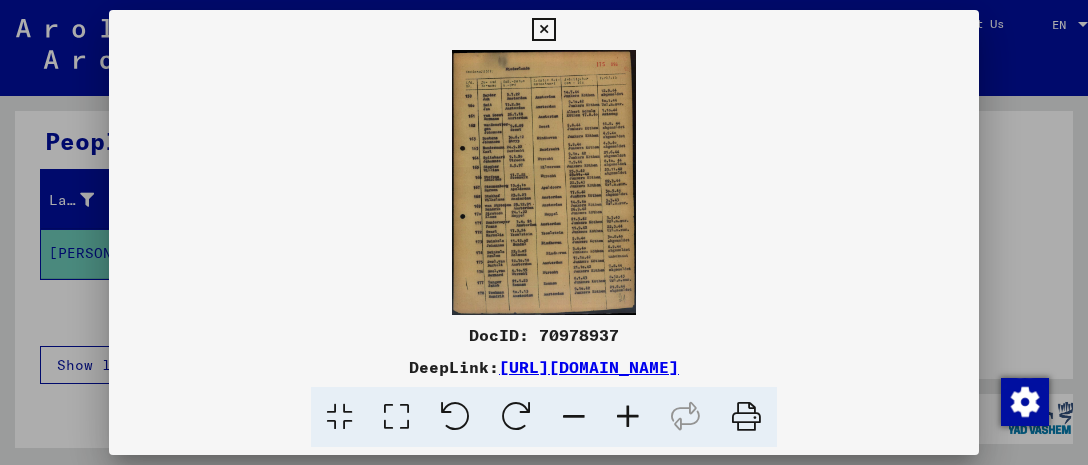 click at bounding box center [396, 417] 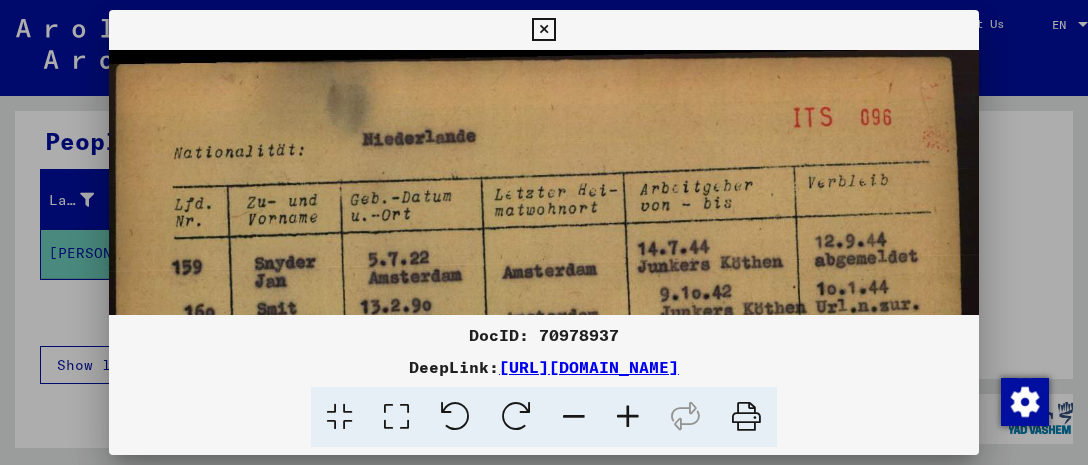 drag, startPoint x: 920, startPoint y: 193, endPoint x: 921, endPoint y: 213, distance: 20.024984 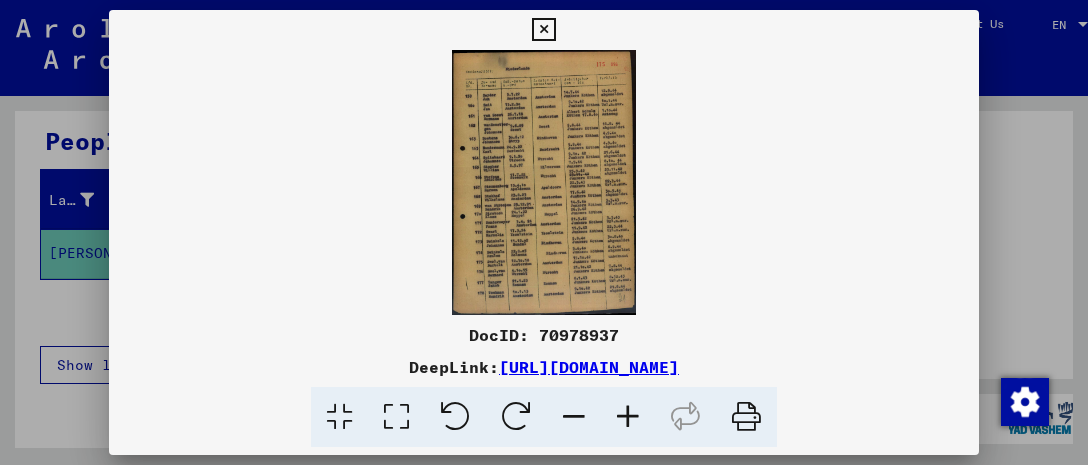 click at bounding box center (628, 417) 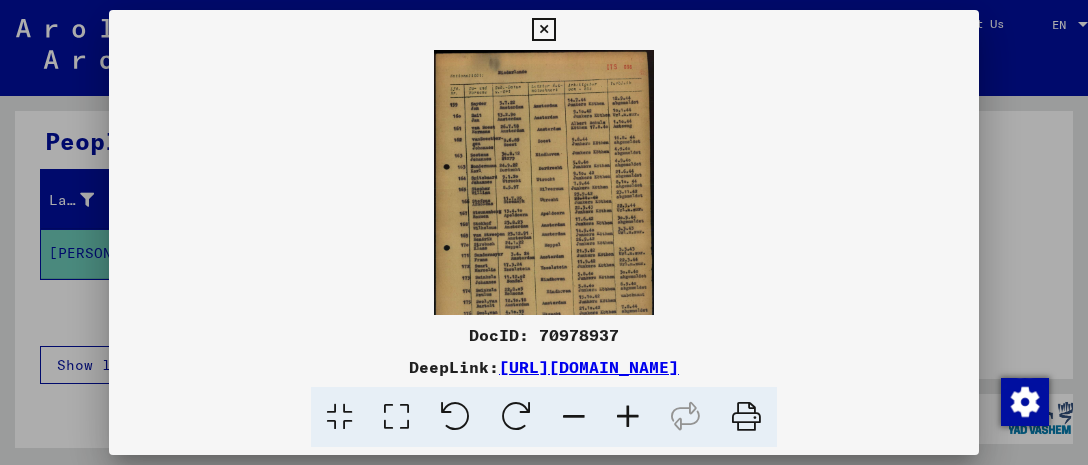 click at bounding box center [628, 417] 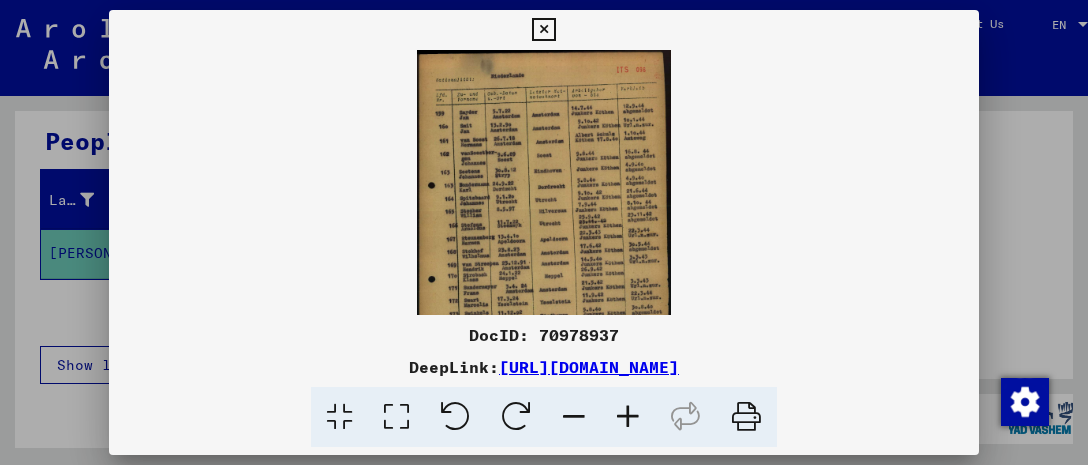 click at bounding box center (628, 417) 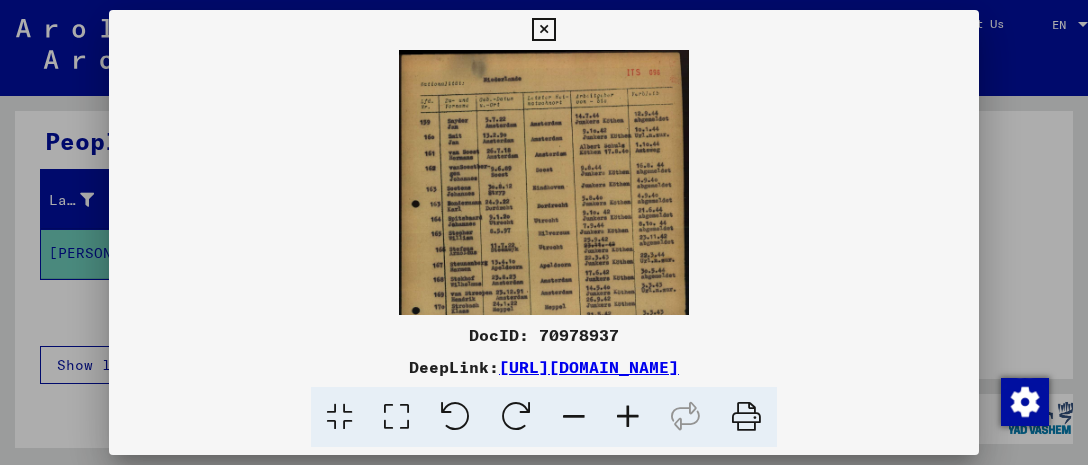 click at bounding box center (628, 417) 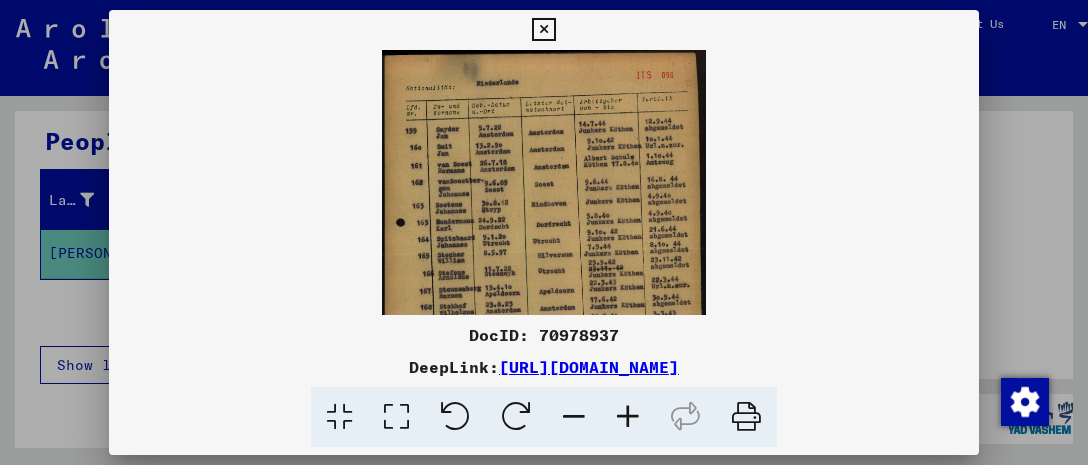 click at bounding box center (628, 417) 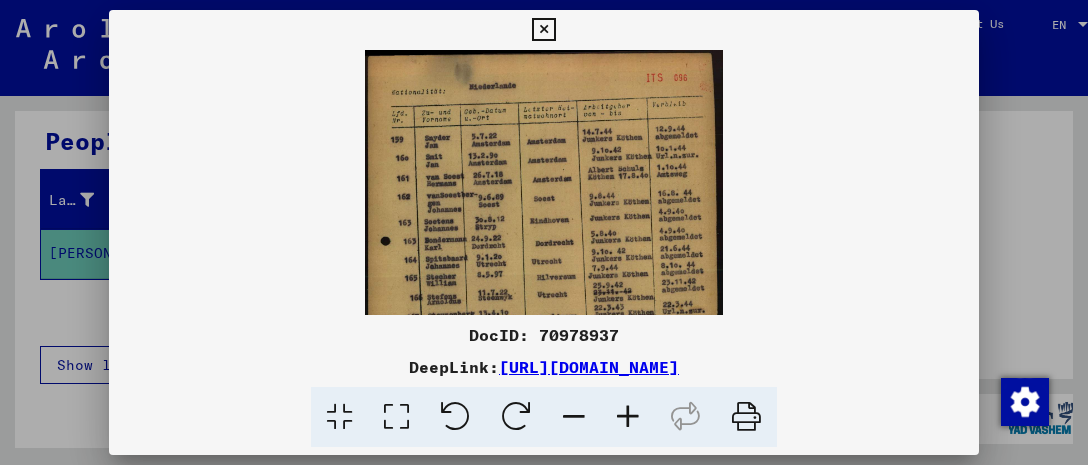 click at bounding box center [628, 417] 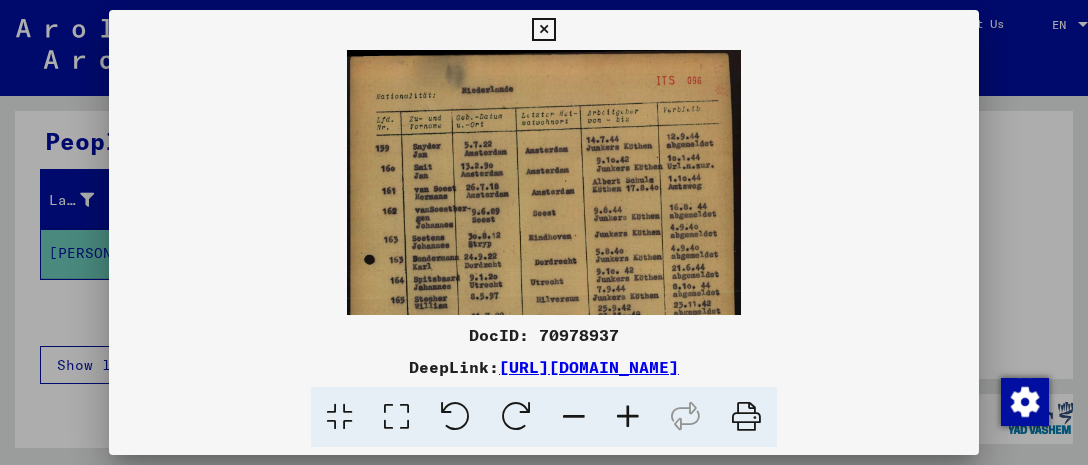 click at bounding box center (628, 417) 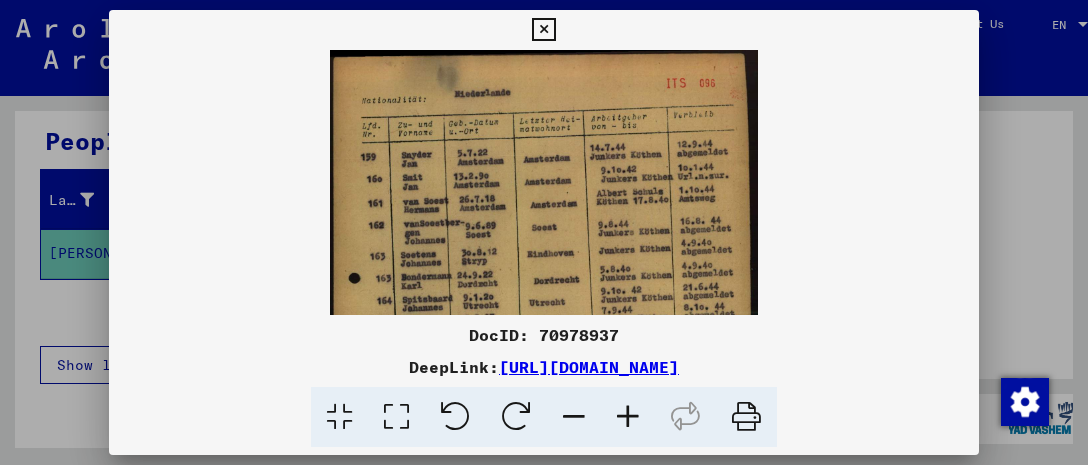 click at bounding box center [628, 417] 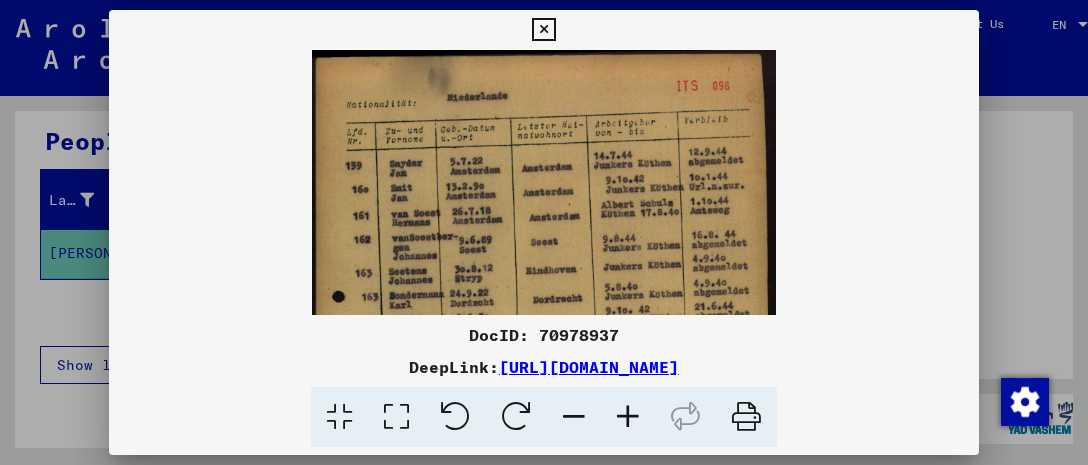 click at bounding box center (628, 417) 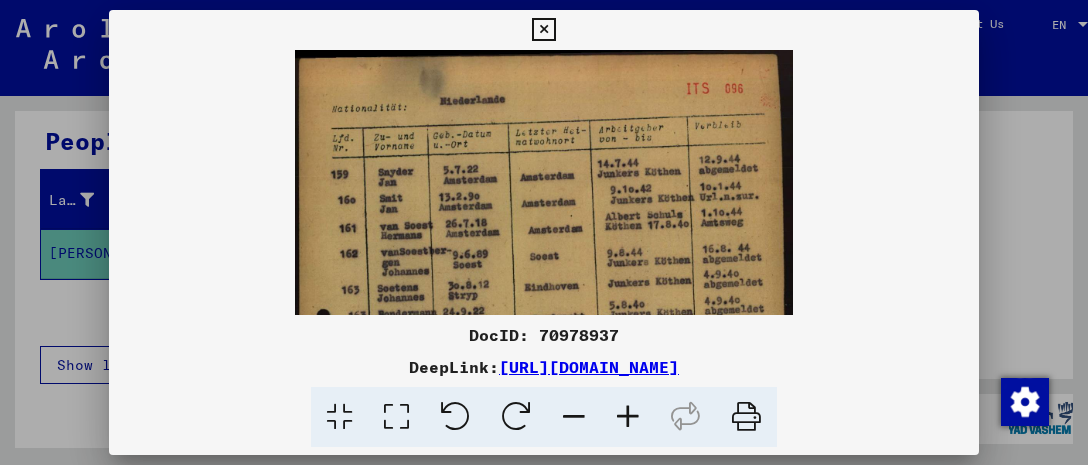 click on "[URL][DOMAIN_NAME]" at bounding box center (589, 367) 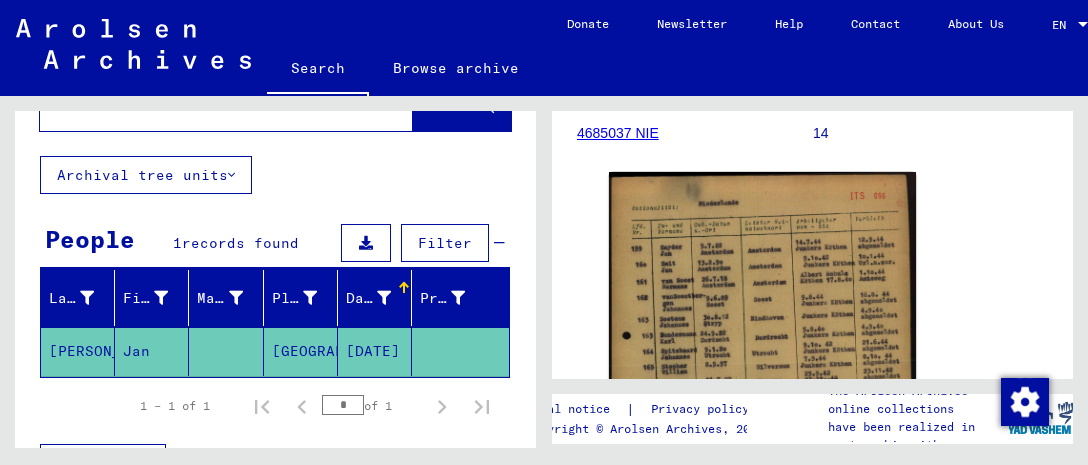 scroll, scrollTop: 0, scrollLeft: 0, axis: both 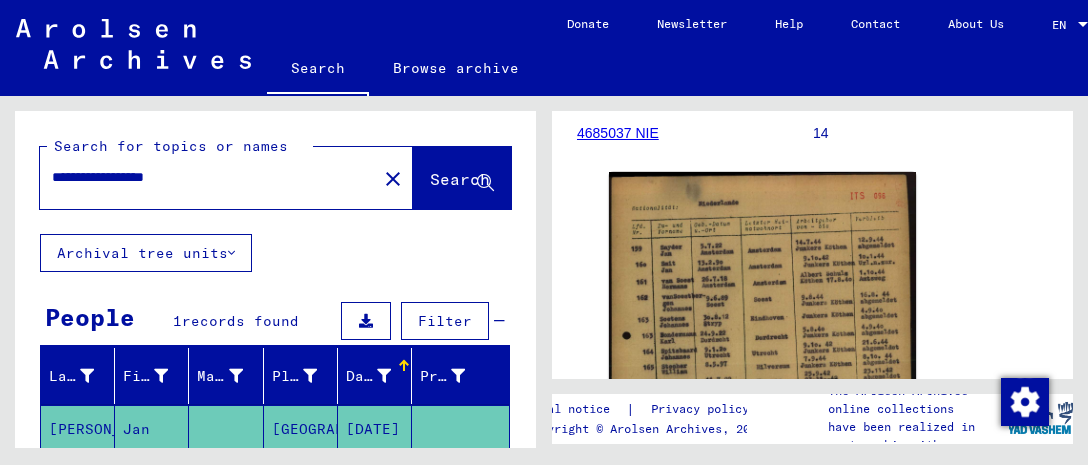drag, startPoint x: 52, startPoint y: 145, endPoint x: 209, endPoint y: 141, distance: 157.05095 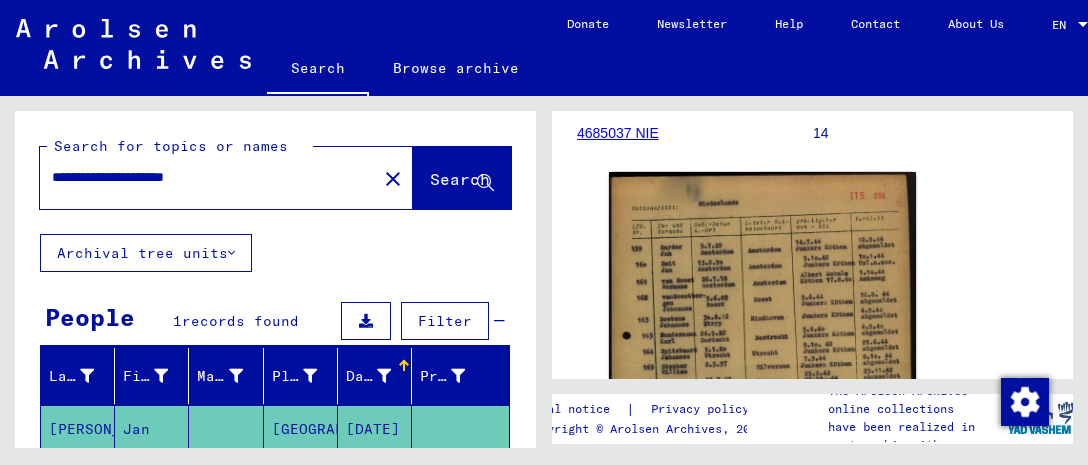 click on "Search" 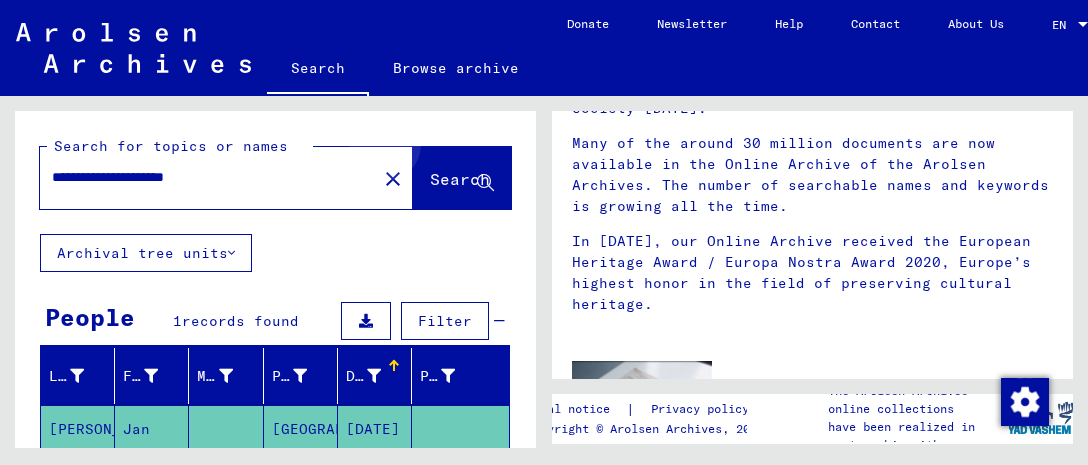 scroll, scrollTop: 0, scrollLeft: 0, axis: both 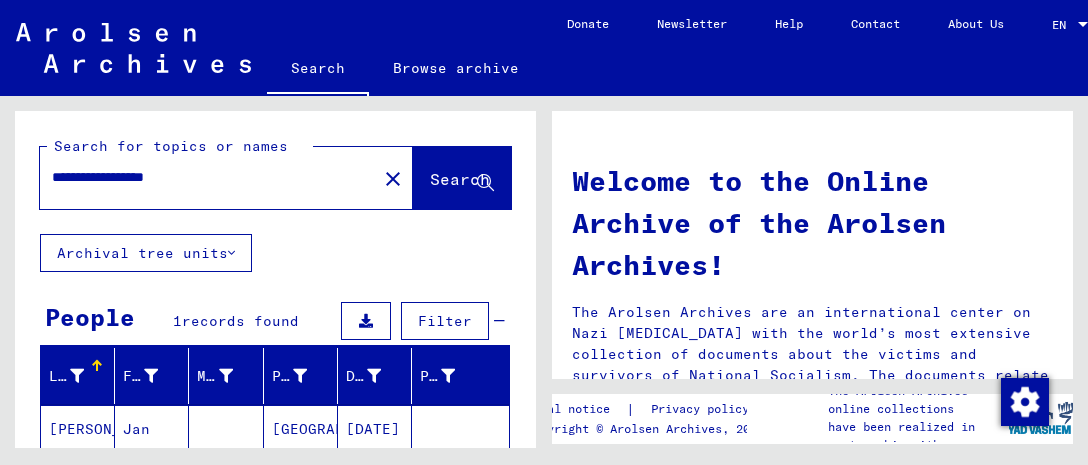 type on "********" 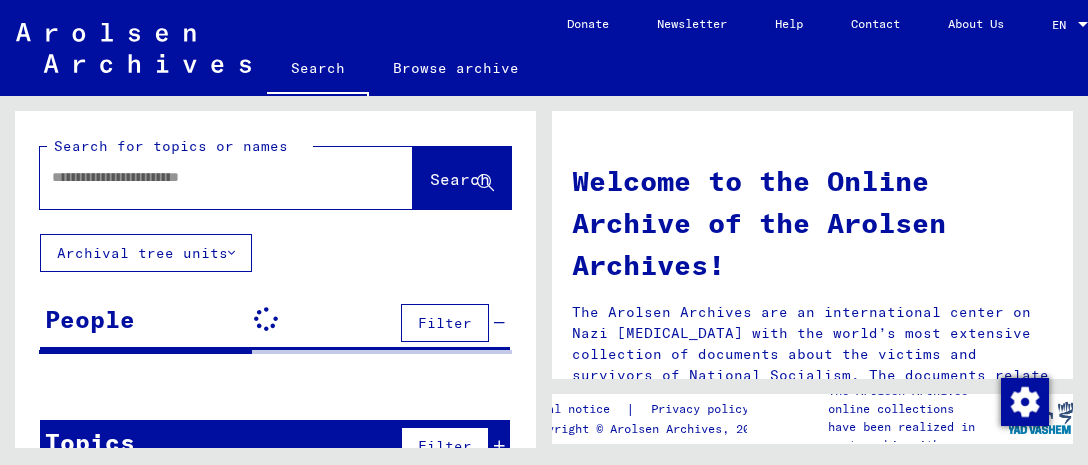type on "**********" 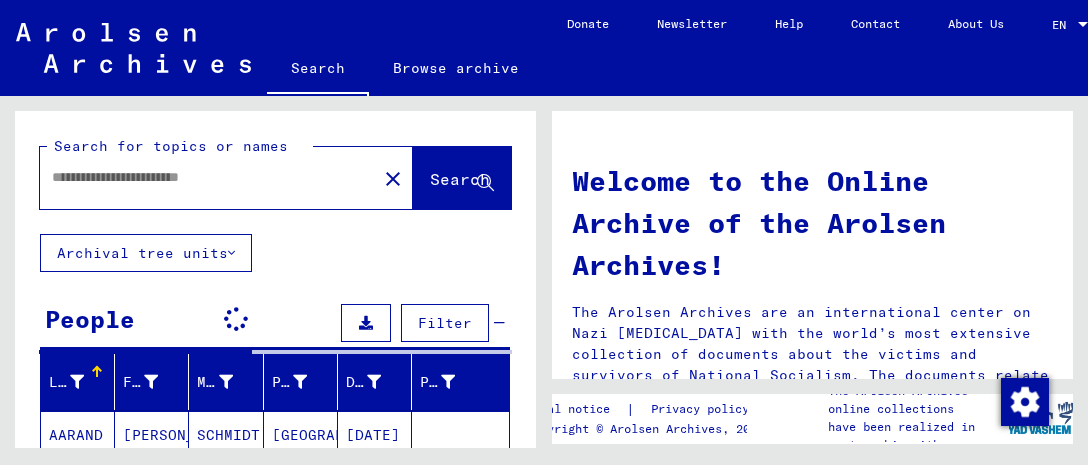 type on "**********" 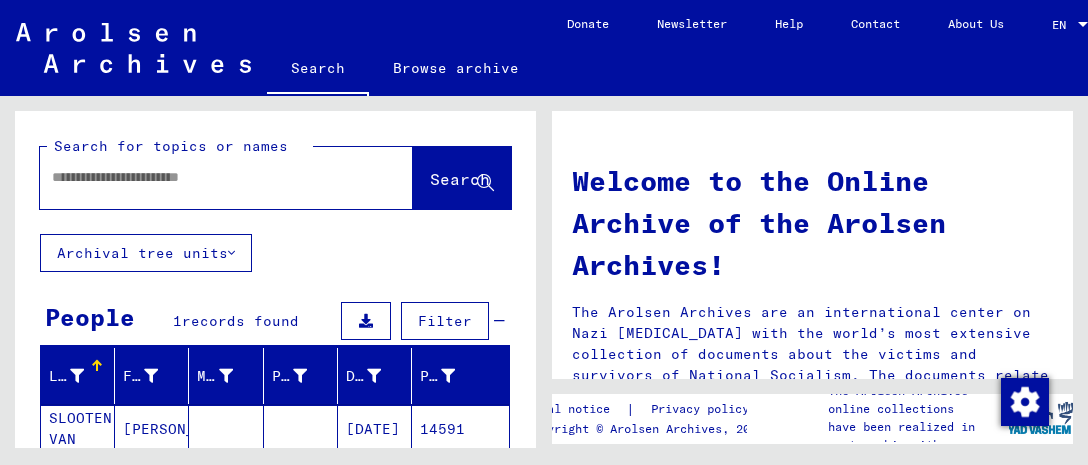 type on "**********" 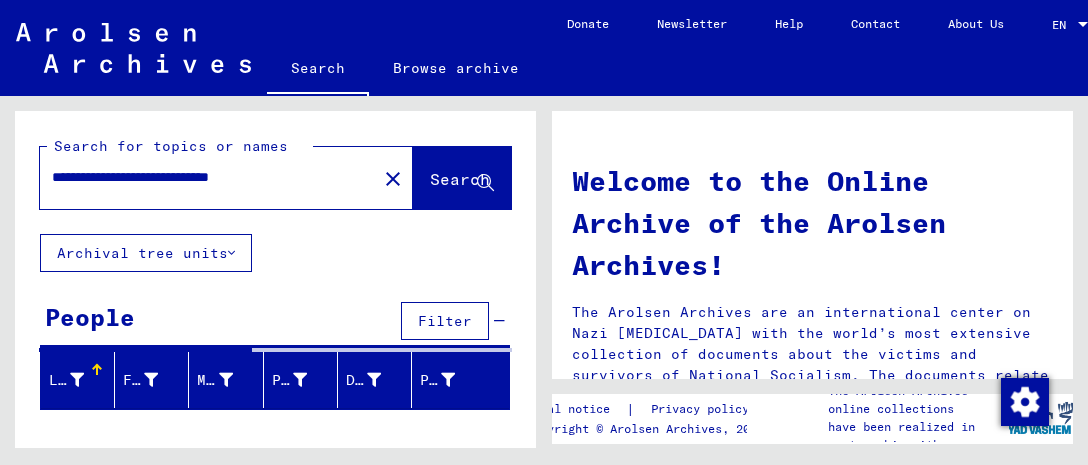 type 